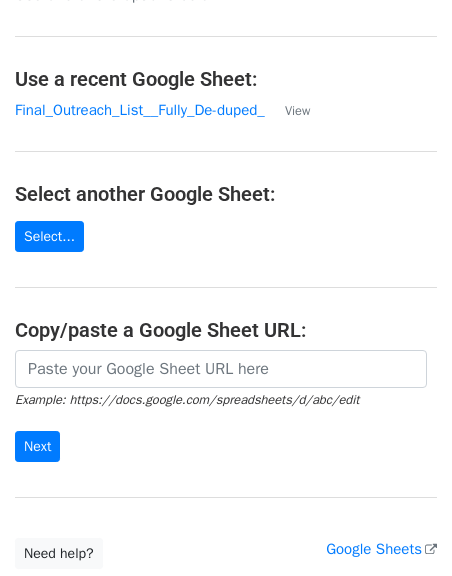 scroll, scrollTop: 71, scrollLeft: 0, axis: vertical 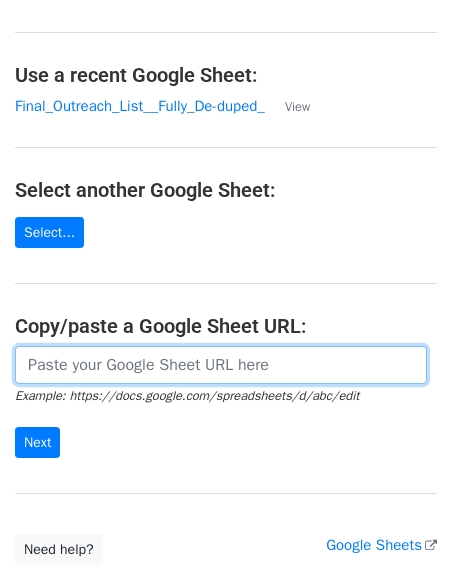 click at bounding box center (221, 365) 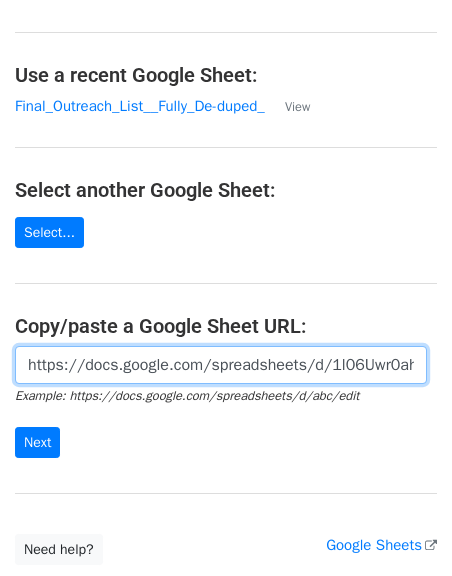 scroll, scrollTop: 0, scrollLeft: 435, axis: horizontal 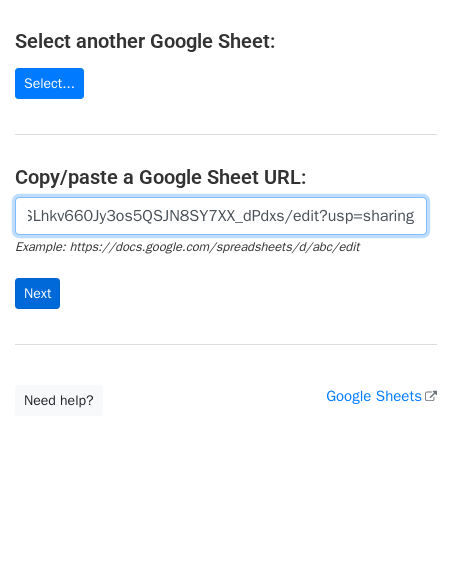type on "https://docs.google.com/spreadsheets/d/1l06Uwr0ahG2gxSLhkv660Jy3os5QSJN8SY7XX_dPdxs/edit?usp=sharing" 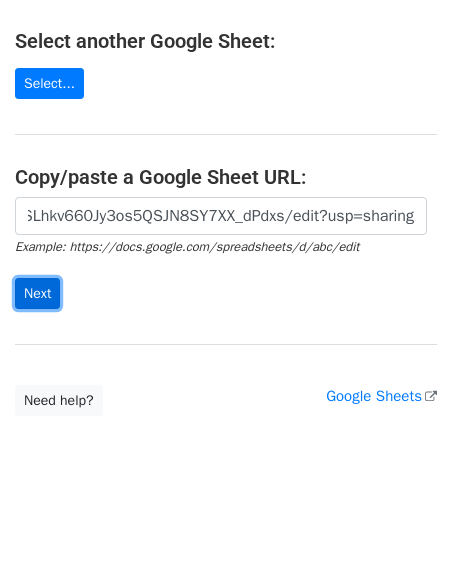 click on "Next" at bounding box center [37, 293] 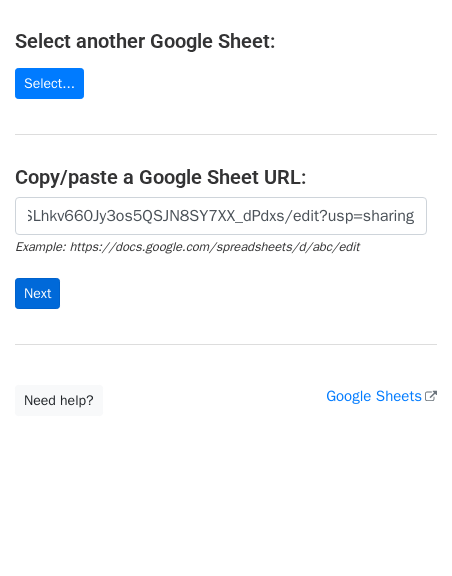 scroll, scrollTop: 0, scrollLeft: 0, axis: both 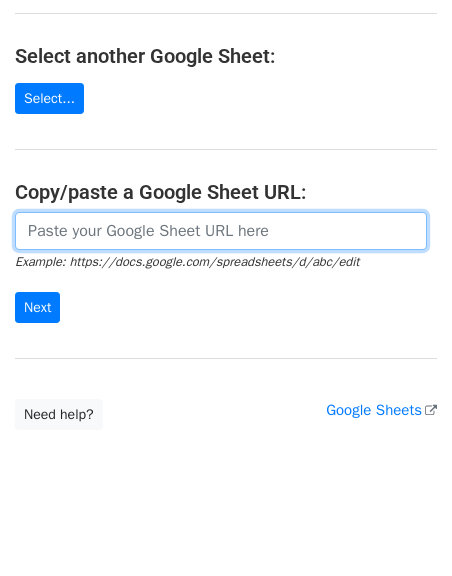 click at bounding box center [221, 231] 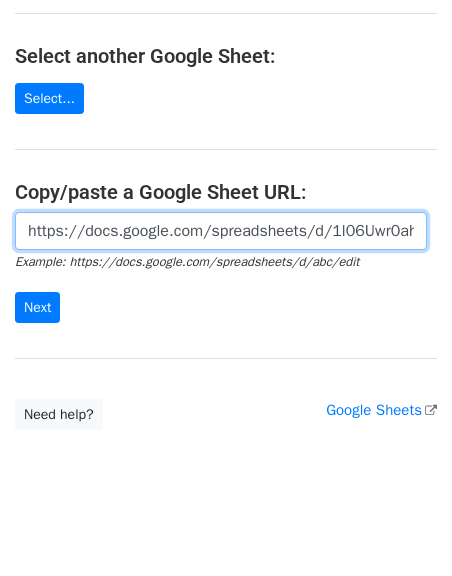 scroll, scrollTop: 0, scrollLeft: 435, axis: horizontal 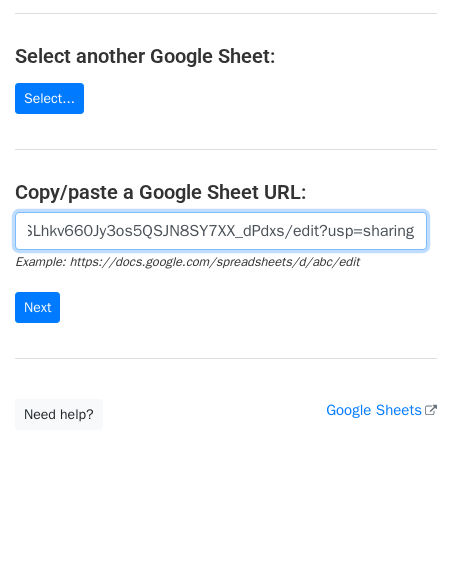type on "https://docs.google.com/spreadsheets/d/1l06Uwr0ahG2gxSLhkv660Jy3os5QSJN8SY7XX_dPdxs/edit?usp=sharing" 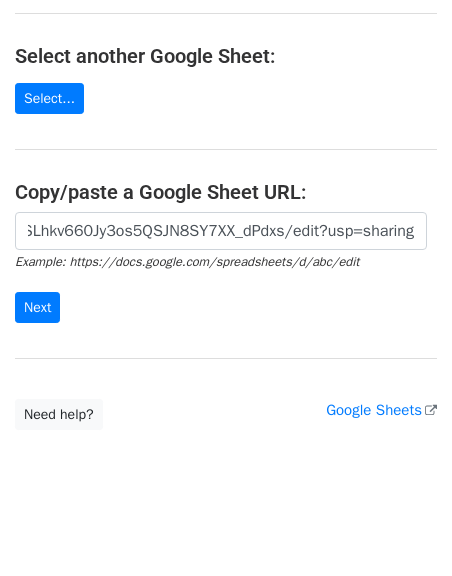 click on "https://docs.google.com/spreadsheets/d/1l06Uwr0ahG2gxSLhkv660Jy3os5QSJN8SY7XX_dPdxs/edit?usp=sharing
Example:
https://docs.google.com/spreadsheets/d/abc/edit
Next" at bounding box center (226, 268) 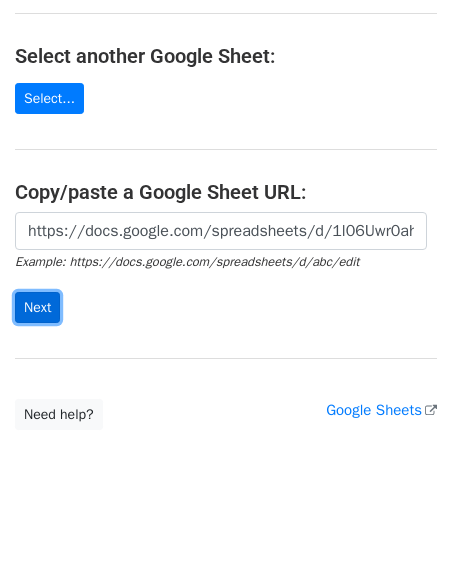click on "Next" at bounding box center (37, 307) 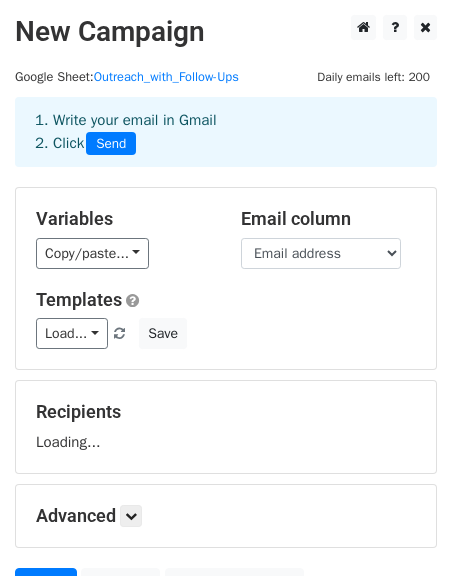 scroll, scrollTop: 0, scrollLeft: 0, axis: both 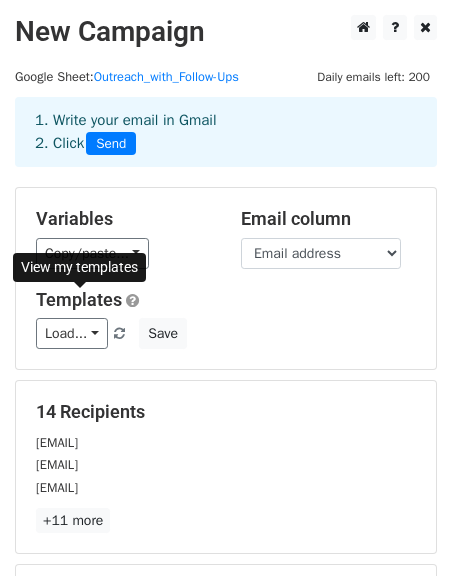 click on "View my templates" at bounding box center [79, 267] 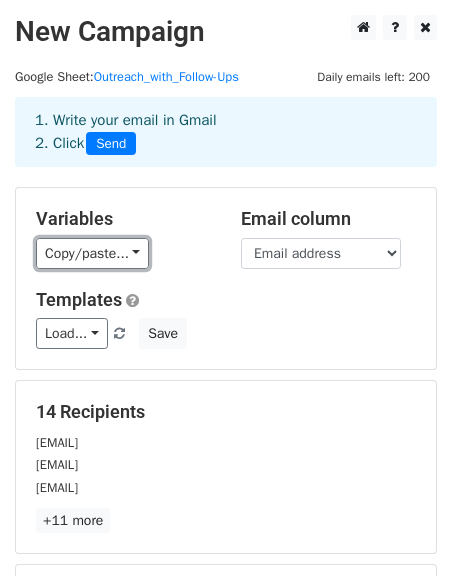 click on "Copy/paste..." at bounding box center (92, 253) 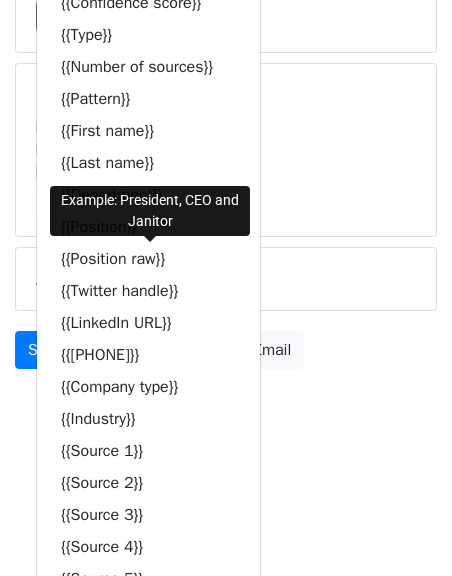 scroll, scrollTop: 1209, scrollLeft: 0, axis: vertical 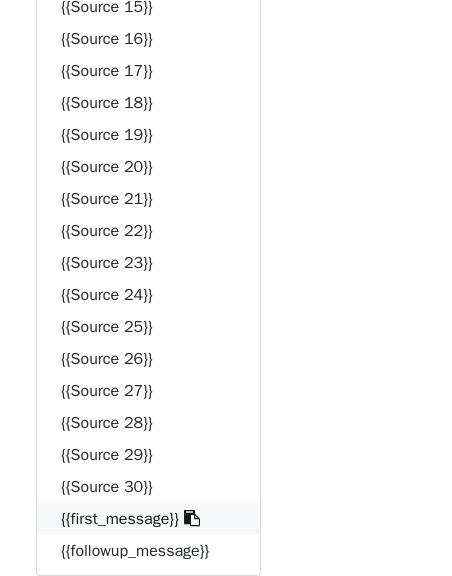click on "Example: Hey [FIRST] [LAST],
Saw ISlide is looking for help with social media and content — wanted to reach out directly.
I’ve built campaigns generating over 1B views and millions in revenue, including:
- Grew my own TikTok to 30K+ followers in under 3 months, turning that into $70K profit
- Led content strategy for Brian Michael Heinz to 500M+ views and 500K+ followers
- Helped a basketball brand hit 3M views and $17K revenue in 90 days
- Produced YouTube content for a SaaS company that drove $50K in qualified leads off 100K views
If it’s relevant, I can send over my portfolio so you can see exactly how this could work for ISlide.
— [FIRST] [LAST]" at bounding box center [150, 276] 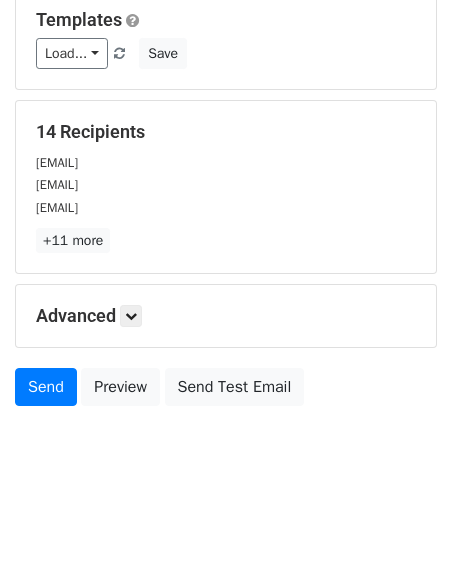 scroll, scrollTop: 0, scrollLeft: 0, axis: both 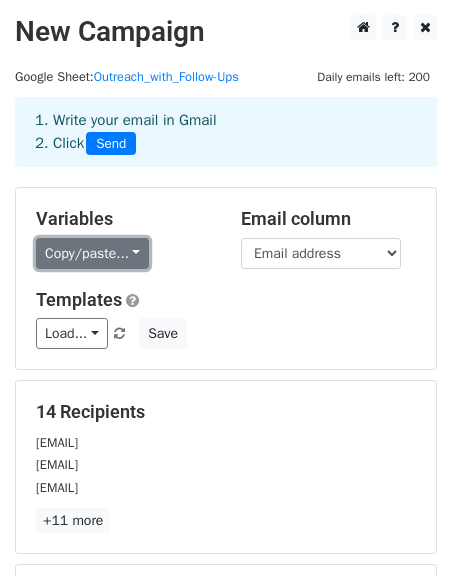 click on "Copy/paste..." at bounding box center (92, 253) 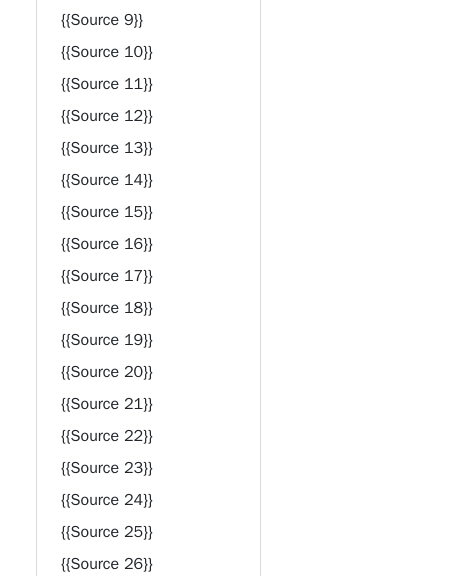 scroll, scrollTop: 1209, scrollLeft: 0, axis: vertical 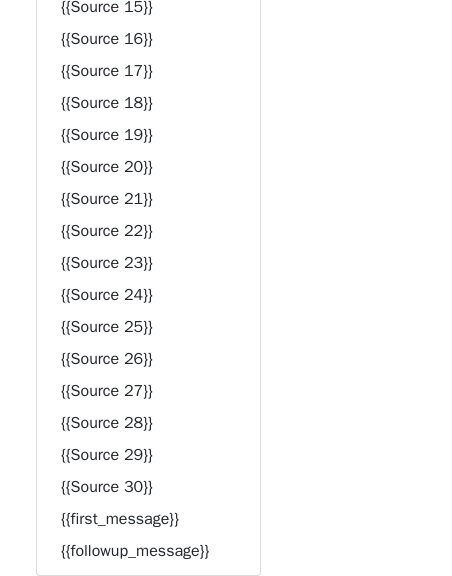 click on "Example: Hey [FIRST] [LAST],
Saw ISlide is looking for help with social media and content — wanted to reach out directly.
I’ve built campaigns generating over 1B views and millions in revenue, including:
- Grew my own TikTok to 30K+ followers in under 3 months, turning that into $70K profit
- Led content strategy for Brian Michael Heinz to 500M+ views and 500K+ followers
- Helped a basketball brand hit 3M views and $17K revenue in 90 days
- Produced YouTube content for a SaaS company that drove $50K in qualified leads off 100K views
If it’s relevant, I can send over my portfolio so you can see exactly how this could work for ISlide.
— [FIRST] [LAST]" at bounding box center [150, 276] 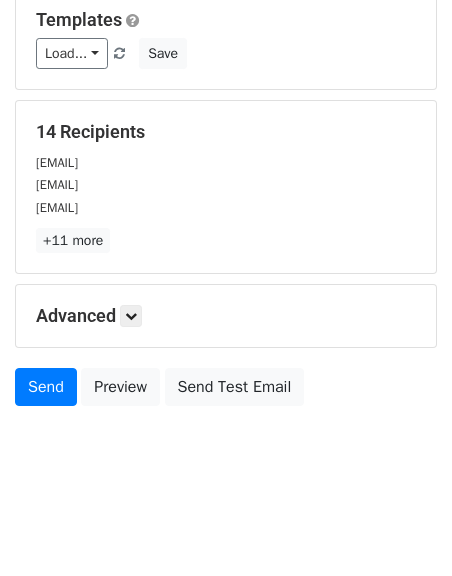 scroll, scrollTop: 0, scrollLeft: 0, axis: both 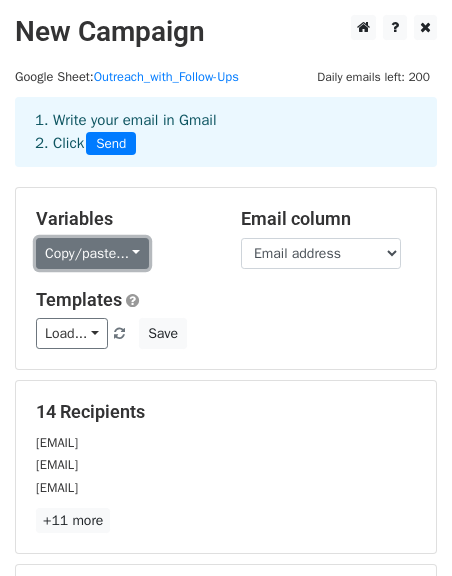 click on "Copy/paste..." at bounding box center (92, 253) 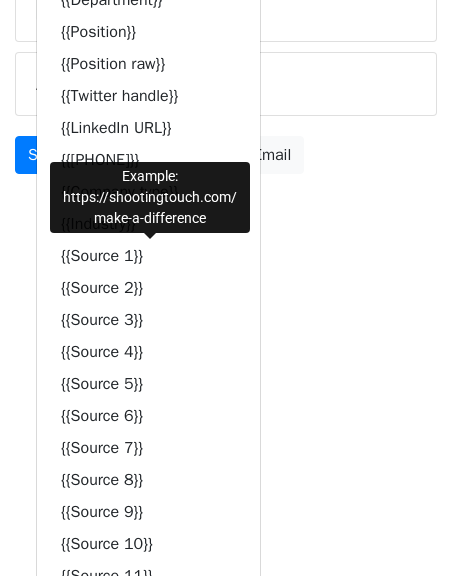scroll, scrollTop: 1209, scrollLeft: 0, axis: vertical 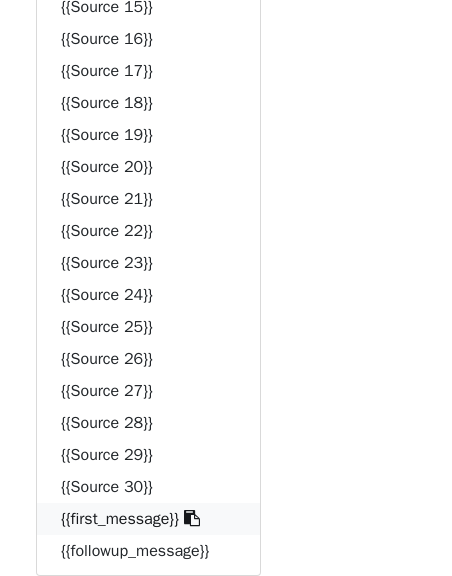 click on "Example: Hey [FIRST] [LAST],
Saw ISlide is looking for help with social media and content — wanted to reach out directly.
I’ve built campaigns generating over 1B views and millions in revenue, including:
- Grew my own TikTok to 30K+ followers in under 3 months, turning that into $70K profit
- Led content strategy for Brian Michael Heinz to 500M+ views and 500K+ followers
- Helped a basketball brand hit 3M views and $17K revenue in 90 days
- Produced YouTube content for a SaaS company that drove $50K in qualified leads off 100K views
If it’s relevant, I can send over my portfolio so you can see exactly how this could work for ISlide.
— [FIRST] [LAST]" at bounding box center [150, 276] 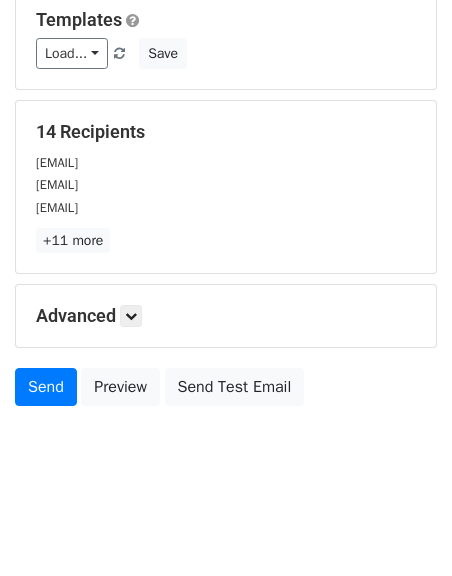 scroll, scrollTop: 87, scrollLeft: 0, axis: vertical 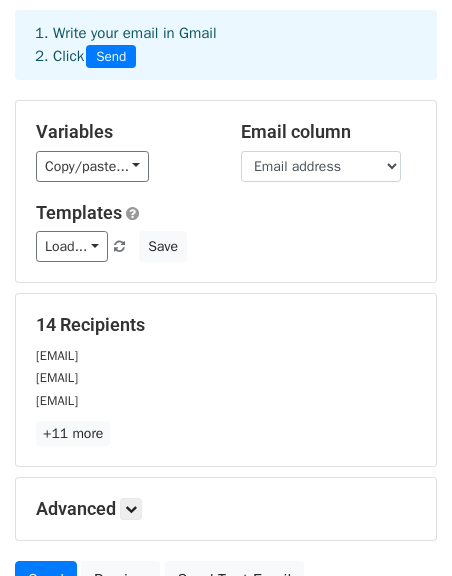 click on "Variables" at bounding box center (123, 132) 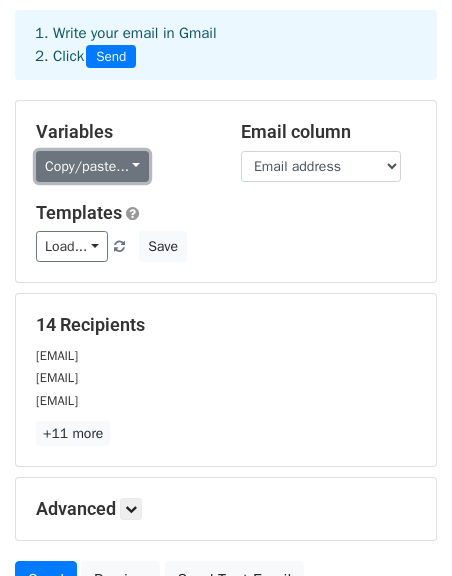 click on "Copy/paste..." at bounding box center [92, 166] 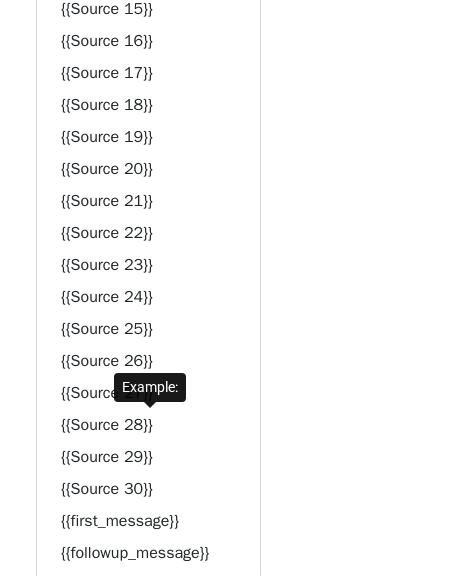 scroll, scrollTop: 1209, scrollLeft: 0, axis: vertical 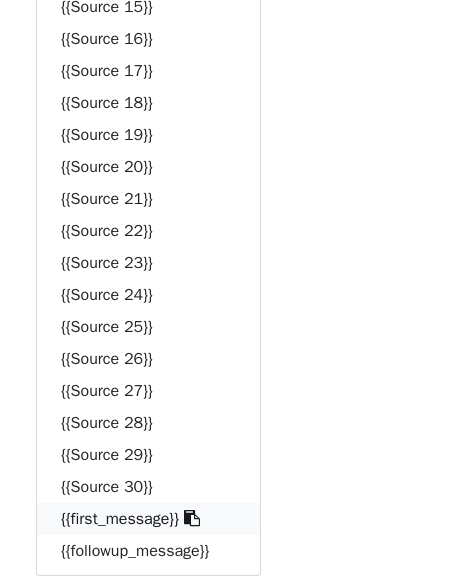 copy 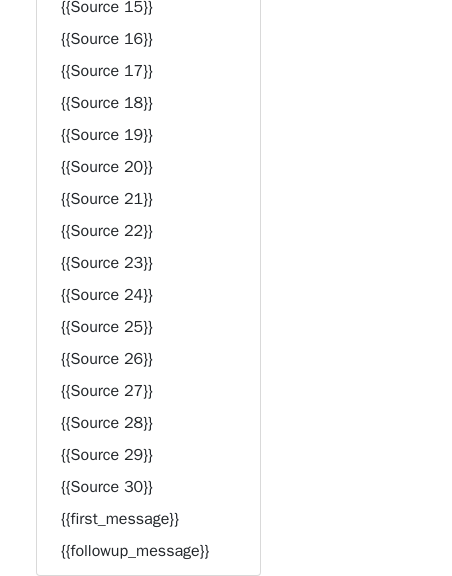 drag, startPoint x: 188, startPoint y: 517, endPoint x: 59, endPoint y: 523, distance: 129.13947 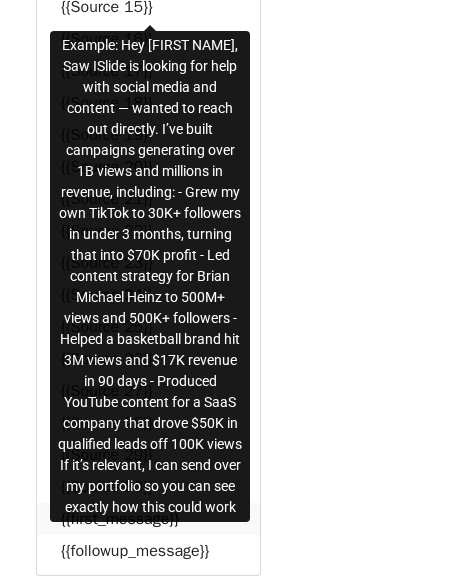 drag, startPoint x: 60, startPoint y: 518, endPoint x: 123, endPoint y: 511, distance: 63.387695 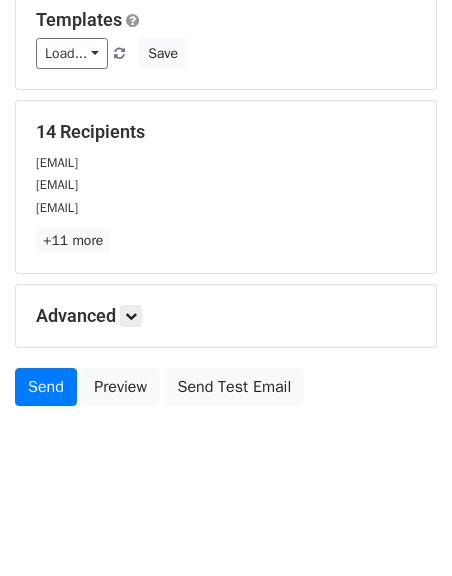 scroll, scrollTop: 0, scrollLeft: 0, axis: both 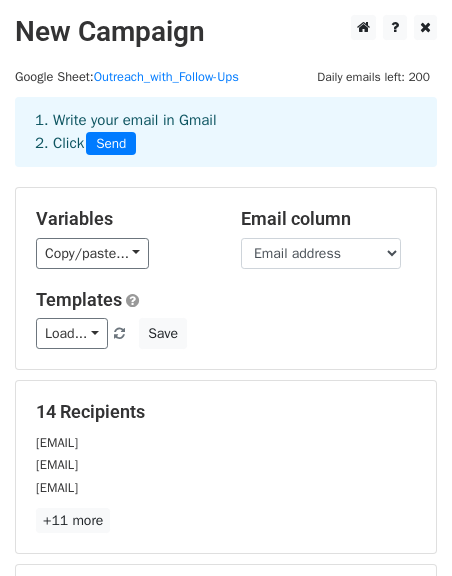 click on "Copy/paste...
{{Input domain name}}
{{Email address}}
{{Domain name}}
{{Organization}}
{{Country}}
{{State}}
{{City}}
{{Postal code}}
{{Street}}
{{Confidence score}}
{{Type}}
{{Number of sources}}
{{Pattern}}
{{First name}}
{{Last name}}
{{Department}}
{{Position}}
{{Position raw}}
{{Twitter handle}}
{{LinkedIn URL}}
{{Phone number}}
{{Company type}}
{{Industry}}
{{Source 1}}
{{Source 2}}
{{Source 3}}
{{Source 4}}
{{Source 5}}
{{Source 6}}
{{Source 7}}
{{Source 8}}
{{Source 9}}
{{Source 10}}
{{Source 11}}
{{Source 12}}
{{Source 13}}
{{Source 14}}
{{Source 15}}
{{Source 16}}
{{Source 17}}
{{Source 18}}
{{Source 19}}
{{Source 20}}
{{Source 21}}
{{Source 22}}
{{Source 23}}
{{Source 24}}" at bounding box center [123, 253] 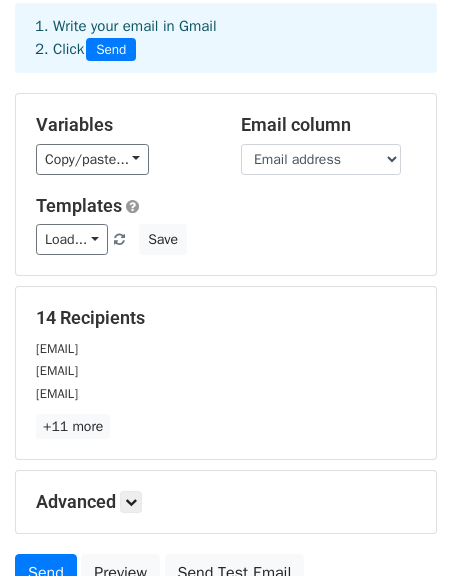 scroll, scrollTop: 96, scrollLeft: 0, axis: vertical 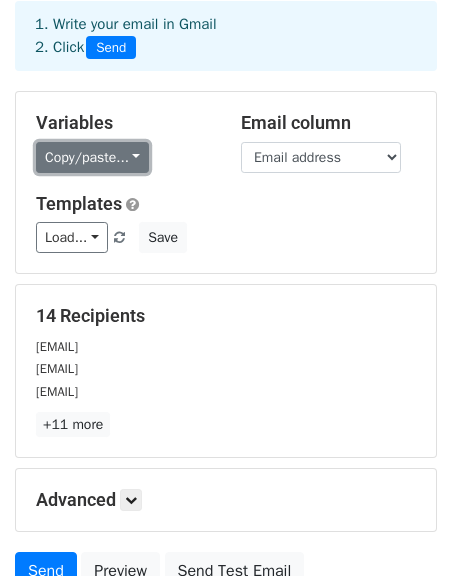 click on "Copy/paste..." at bounding box center (92, 157) 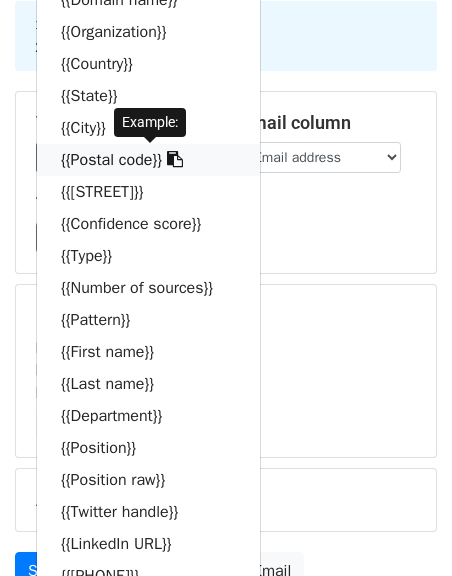 click at bounding box center (175, 159) 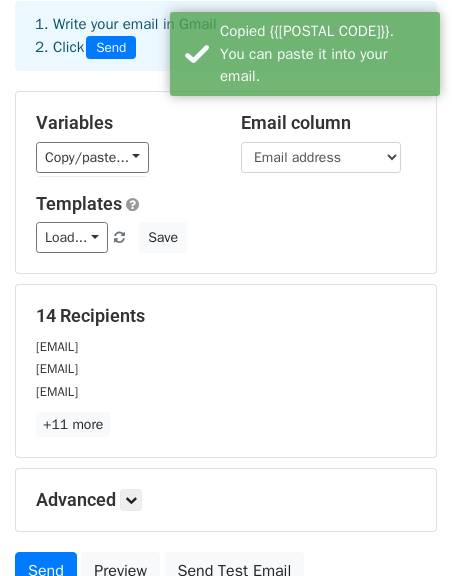 click on "Variables
Copy/paste...
{{Input domain name}}
{{Email address}}
{{Domain name}}
{{Organization}}
{{Country}}
{{State}}
{{City}}
{{Postal code}}
{{Street}}
{{Confidence score}}
{{Type}}
{{Number of sources}}
{{Pattern}}
{{First name}}
{{Last name}}
{{Department}}
{{Position}}
{{Position raw}}
{{Twitter handle}}
{{LinkedIn URL}}
{{Phone number}}
{{Company type}}
{{Industry}}
{{Source 1}}
{{Source 2}}
{{Source 3}}
{{Source 4}}
{{Source 5}}
{{Source 6}}
{{Source 7}}
{{Source 8}}
{{Source 9}}
{{Source 10}}
{{Source 11}}
{{Source 12}}
{{Source 13}}
{{Source 14}}
{{Source 15}}
{{Source 16}}
{{Source 17}}
{{Source 18}}
{{Source 19}}
{{Source 20}}
{{Source 21}}
{{Source 22}}
{{Source 23}}" at bounding box center (226, 182) 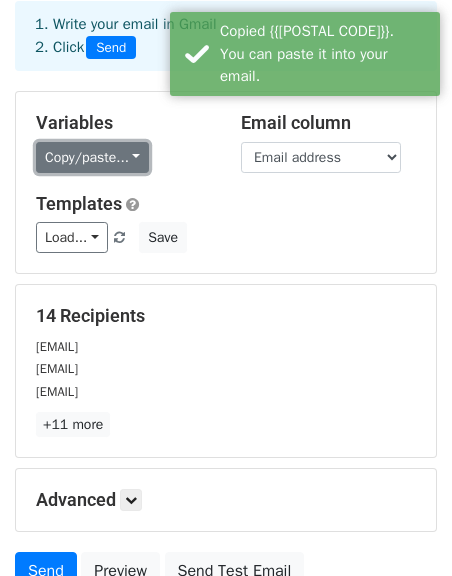 click on "Copy/paste..." at bounding box center [92, 157] 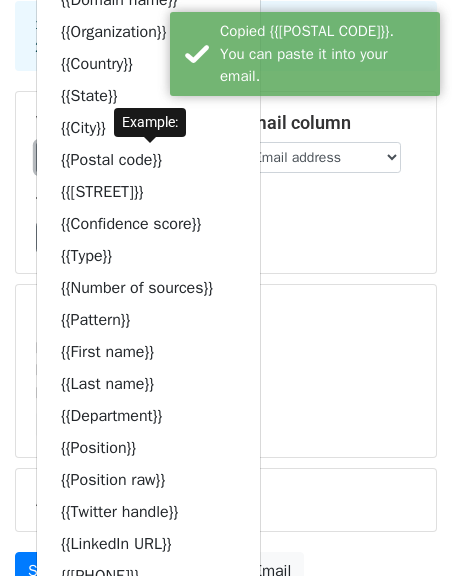 scroll, scrollTop: 1209, scrollLeft: 0, axis: vertical 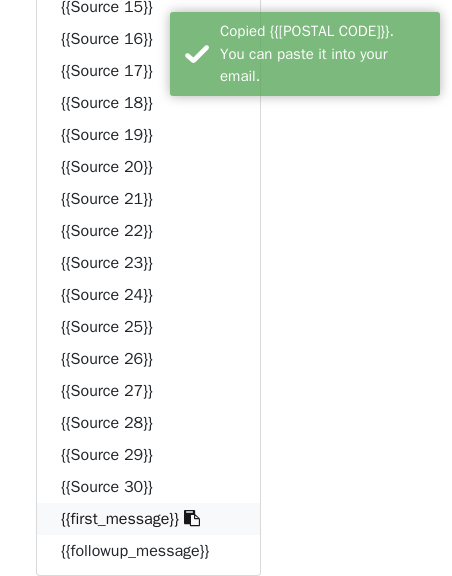 click on "Example: Hey [FIRST] [LAST],
Saw ISlide is looking for help with social media and content — wanted to reach out directly.
I’ve built campaigns generating over 1B views and millions in revenue, including:
- Grew my own TikTok to 30K+ followers in under 3 months, turning that into $70K profit
- Led content strategy for Brian Michael Heinz to 500M+ views and 500K+ followers
- Helped a basketball brand hit 3M views and $17K revenue in 90 days
- Produced YouTube content for a SaaS company that drove $50K in qualified leads off 100K views
If it’s relevant, I can send over my portfolio so you can see exactly how this could work for ISlide.
— [FIRST] [LAST]" at bounding box center (150, 276) 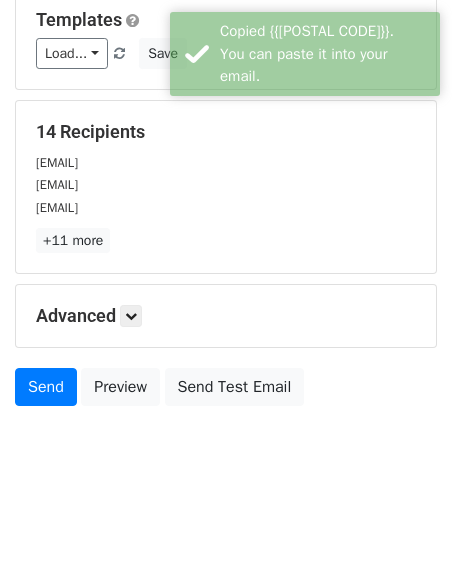 scroll, scrollTop: 280, scrollLeft: 0, axis: vertical 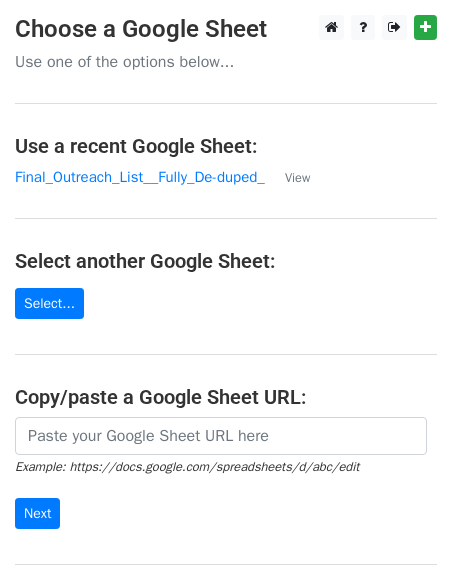 click on "Example:
https://docs.google.com/spreadsheets/d/abc/edit" at bounding box center [187, 467] 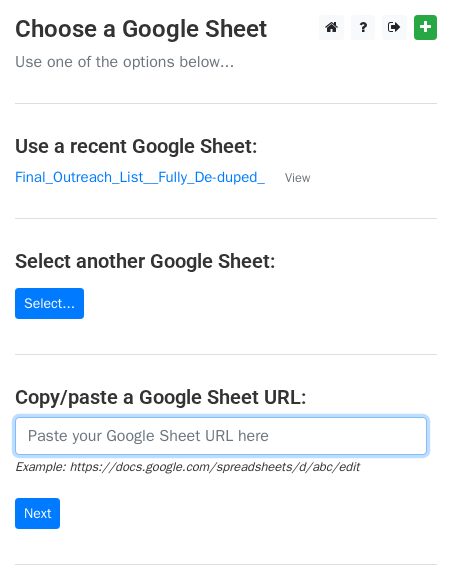 click at bounding box center [221, 436] 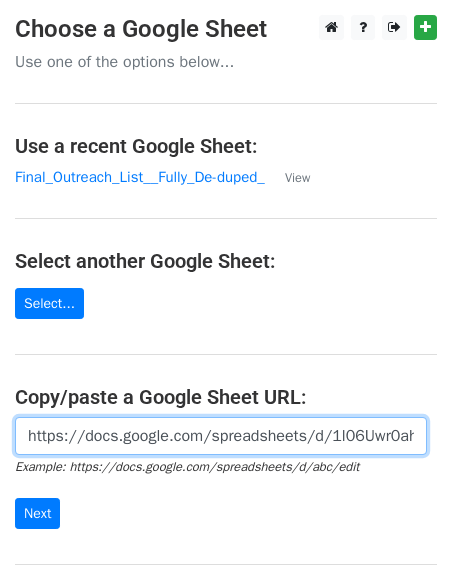 scroll, scrollTop: 0, scrollLeft: 435, axis: horizontal 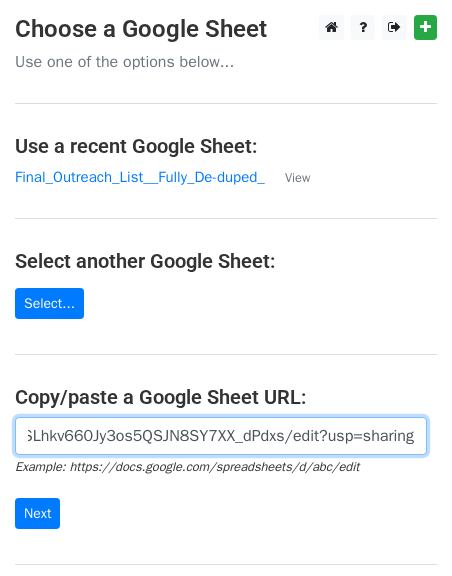 type on "https://docs.google.com/spreadsheets/d/1l06Uwr0ahG2gxSLhkv660Jy3os5QSJN8SY7XX_dPdxs/edit?usp=sharing" 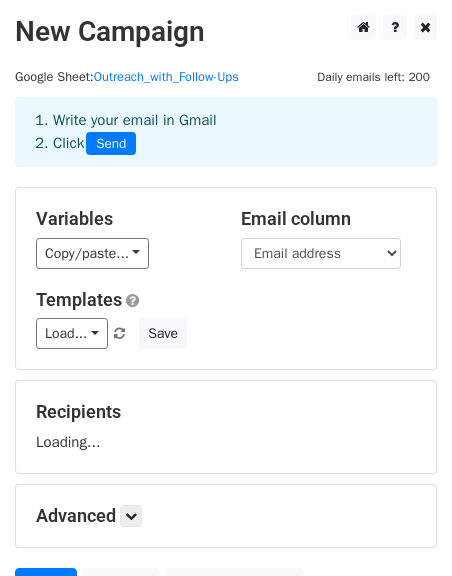 scroll, scrollTop: 0, scrollLeft: 0, axis: both 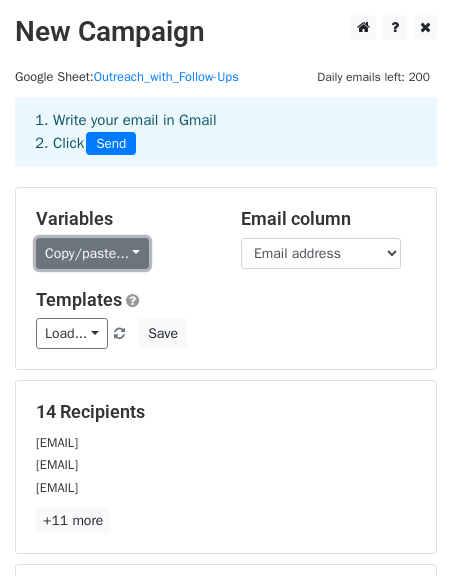 click on "Copy/paste..." at bounding box center [92, 253] 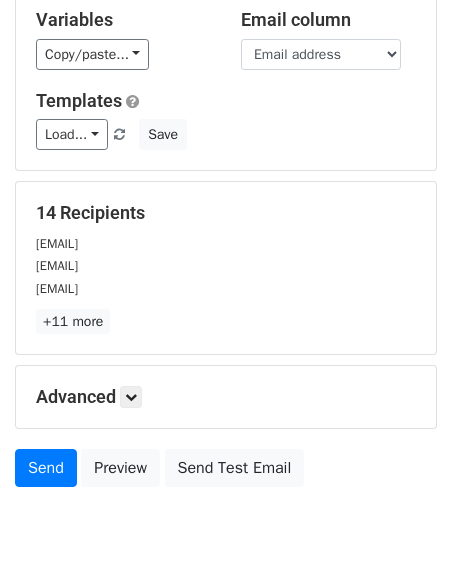 scroll, scrollTop: 0, scrollLeft: 0, axis: both 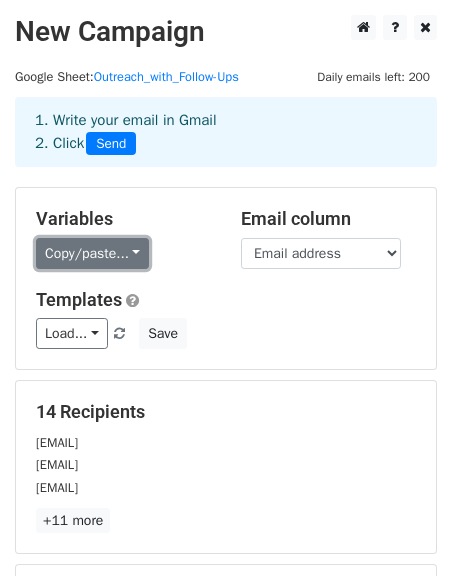 click on "Copy/paste..." at bounding box center (92, 253) 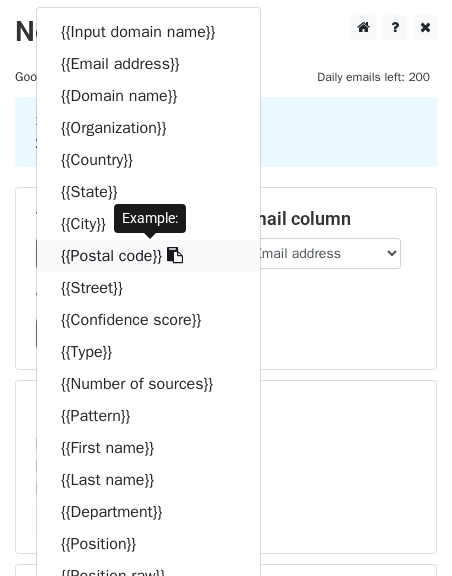 click at bounding box center (175, 255) 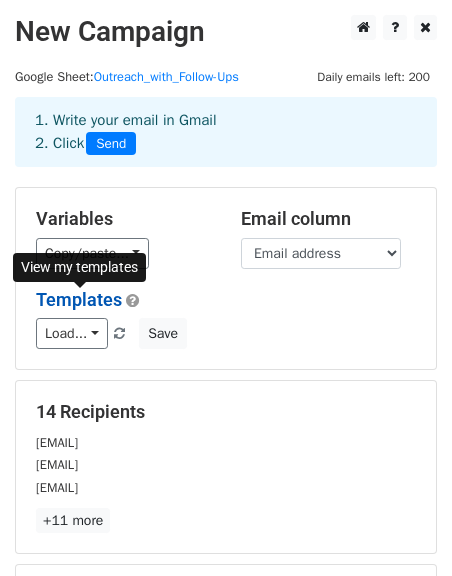 scroll, scrollTop: 280, scrollLeft: 0, axis: vertical 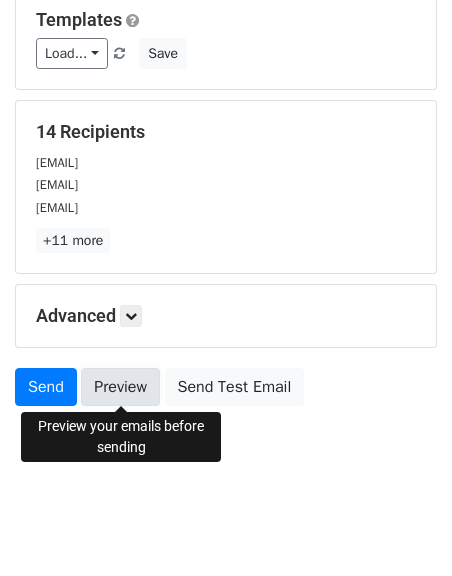 click on "Preview" at bounding box center (120, 387) 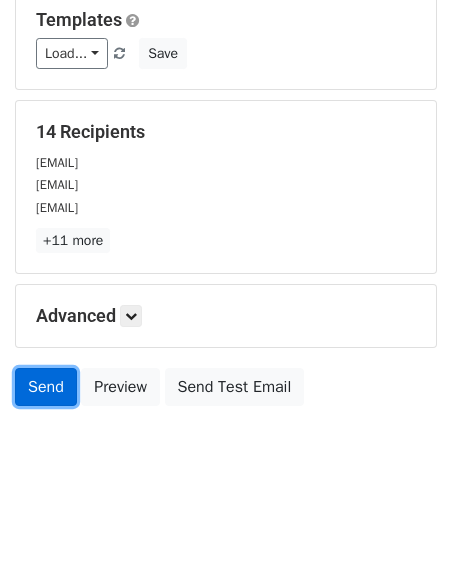 click on "Send" at bounding box center [46, 387] 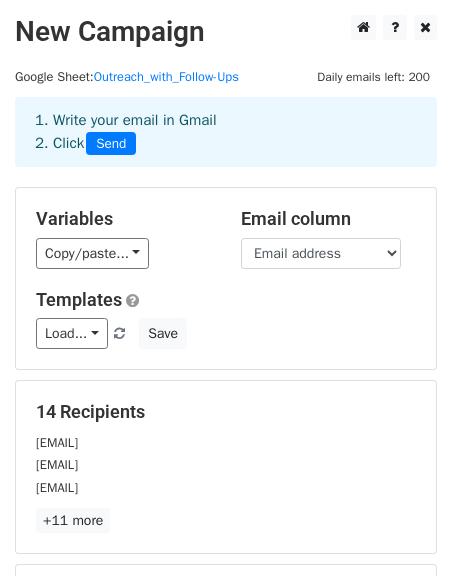 scroll, scrollTop: 280, scrollLeft: 0, axis: vertical 